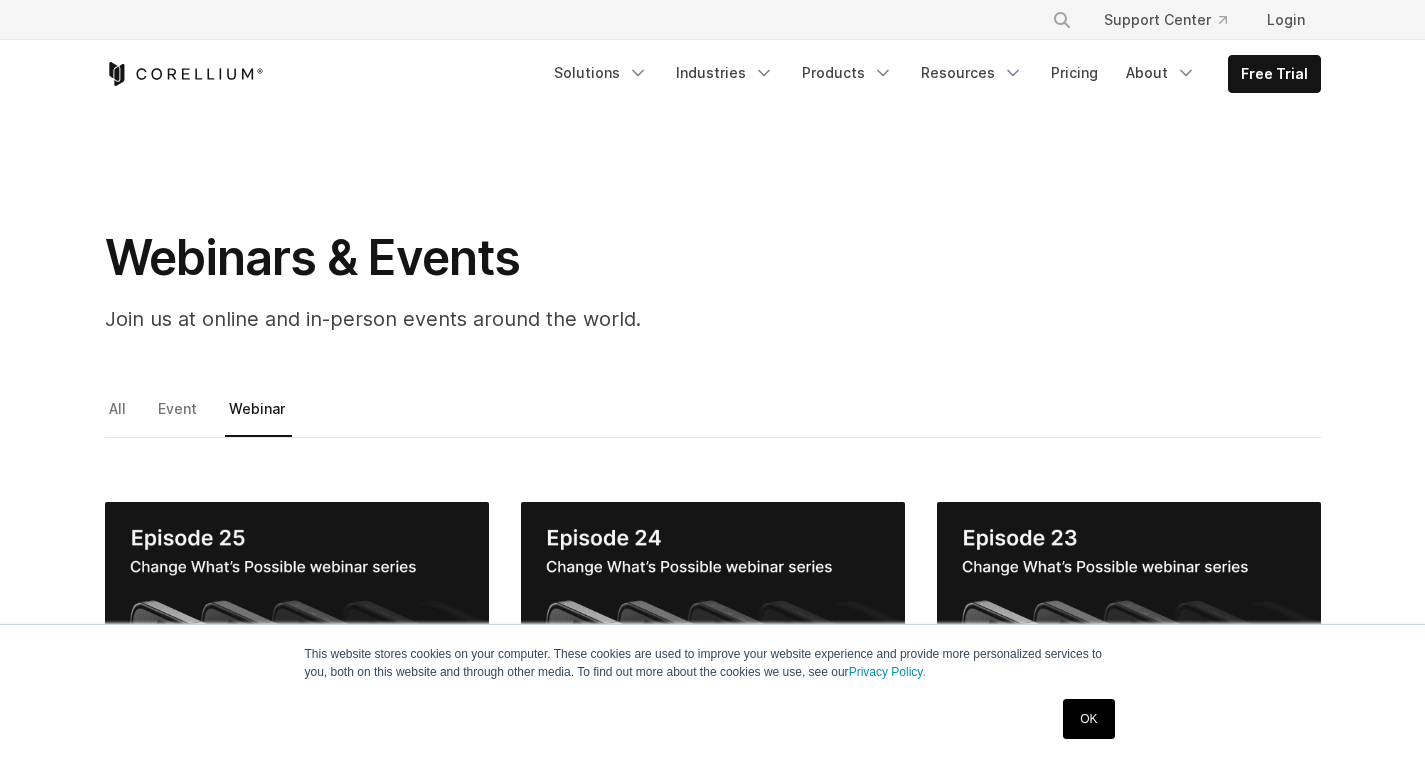 scroll, scrollTop: 500, scrollLeft: 0, axis: vertical 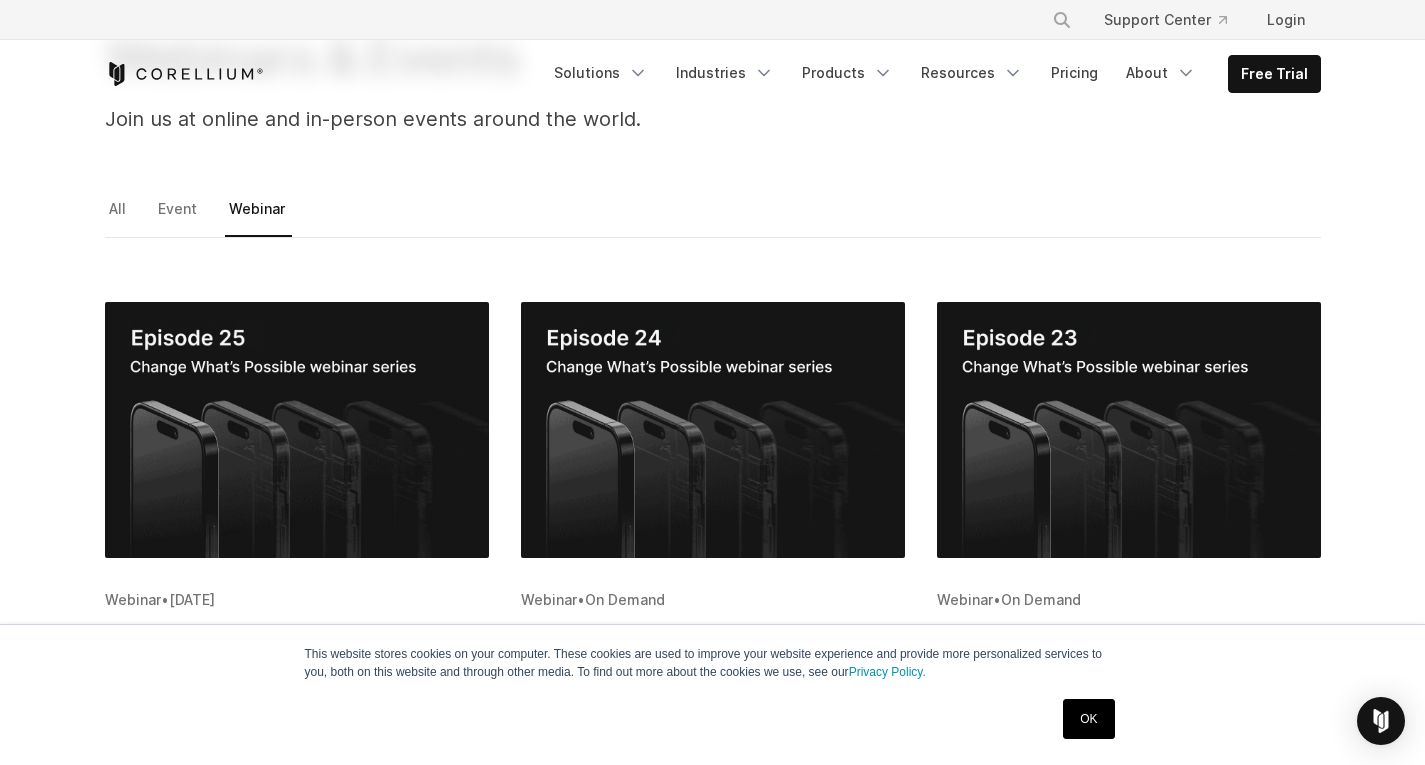 click at bounding box center [297, 430] 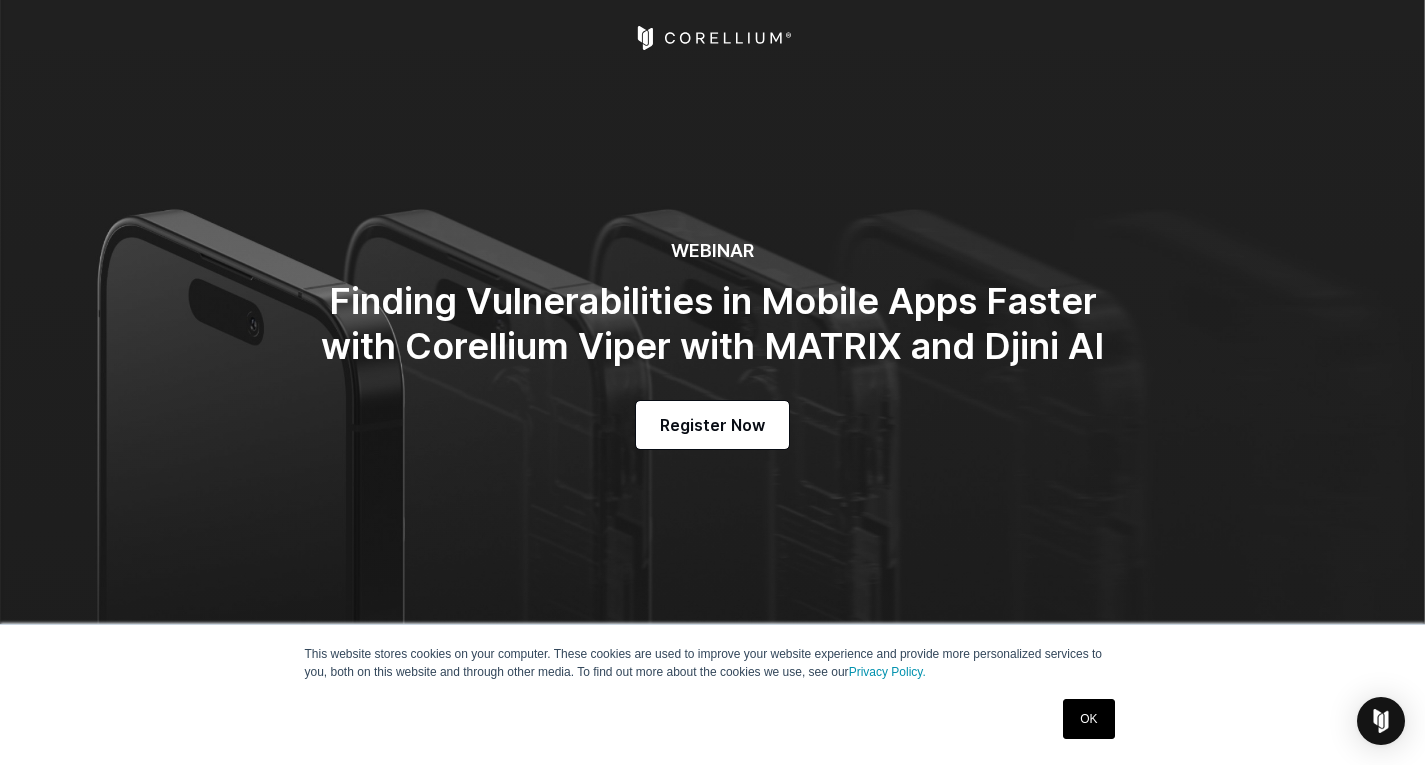 select on "*****" 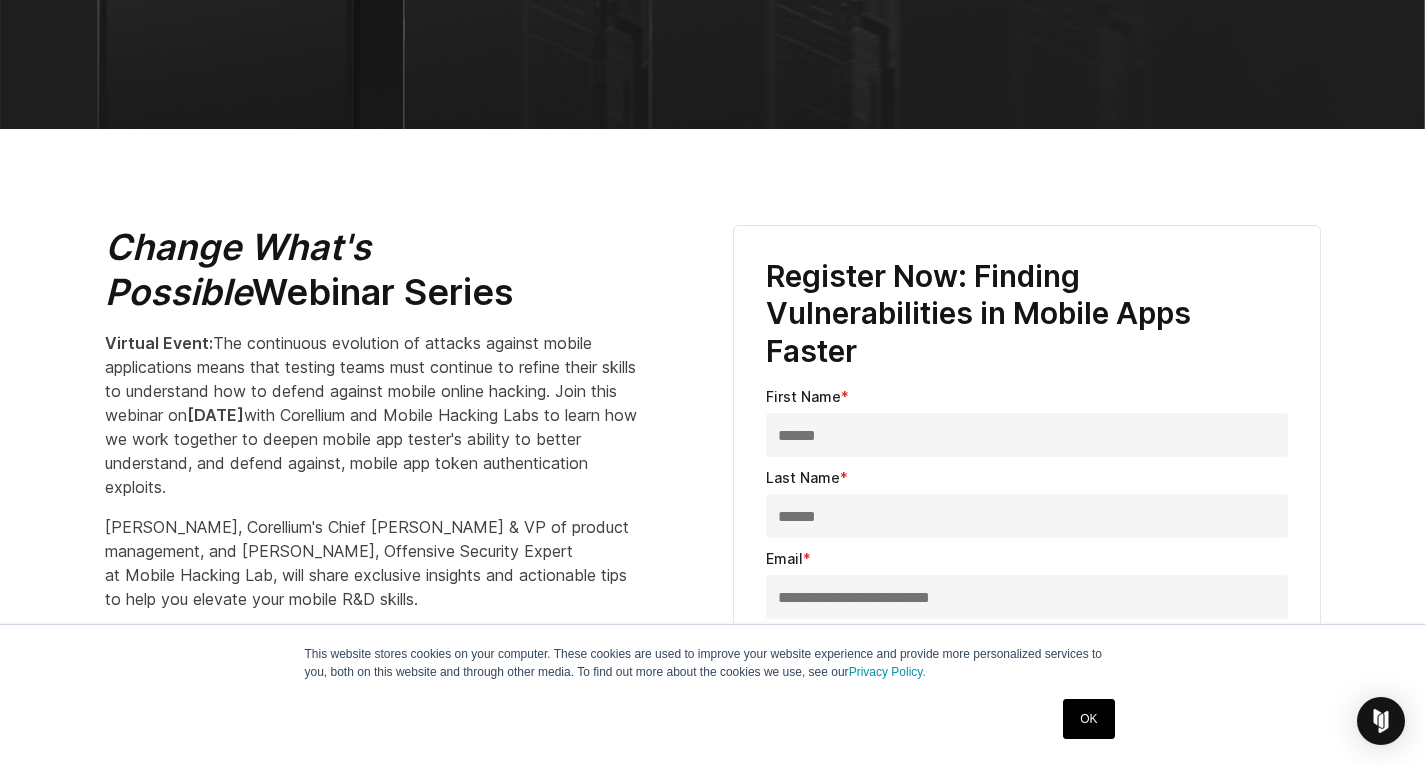 scroll, scrollTop: 0, scrollLeft: 0, axis: both 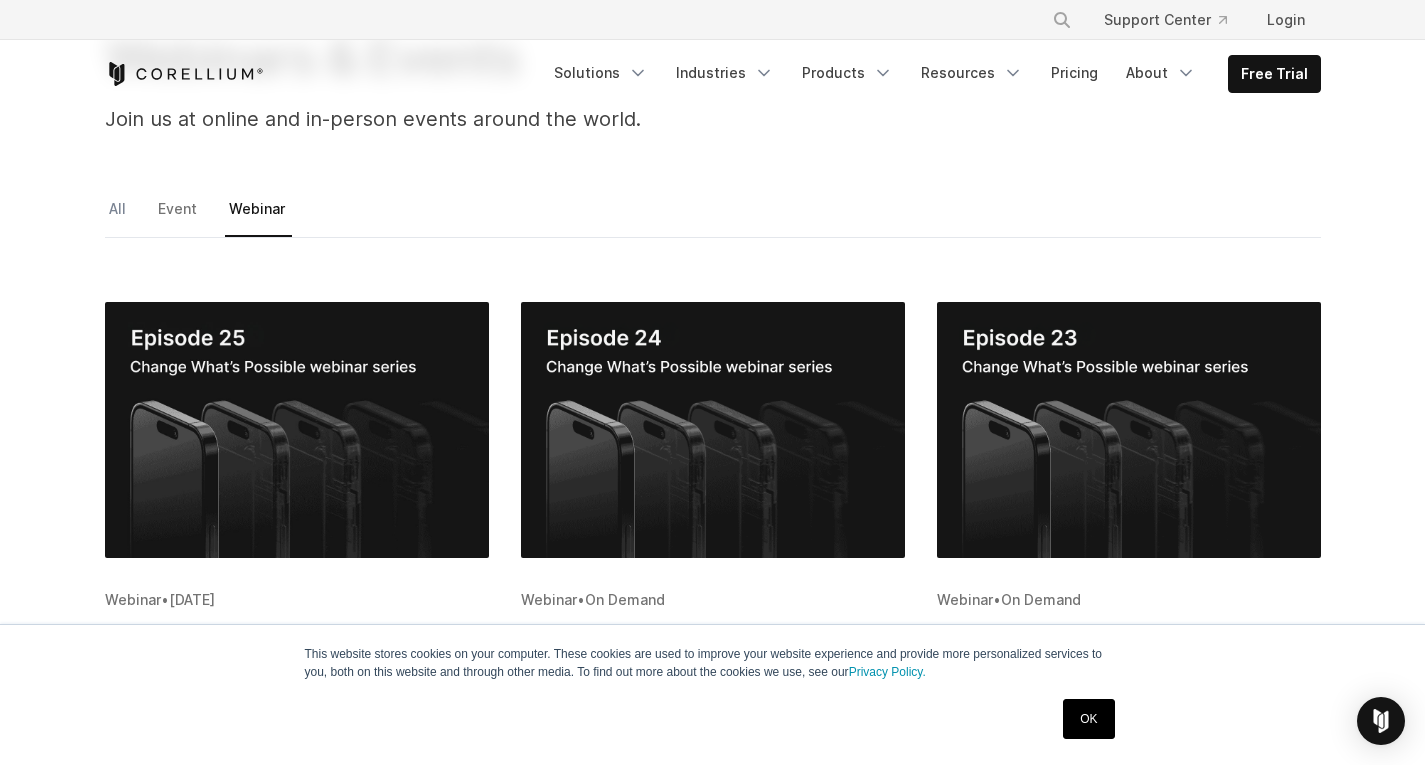 click on "All" at bounding box center (119, 216) 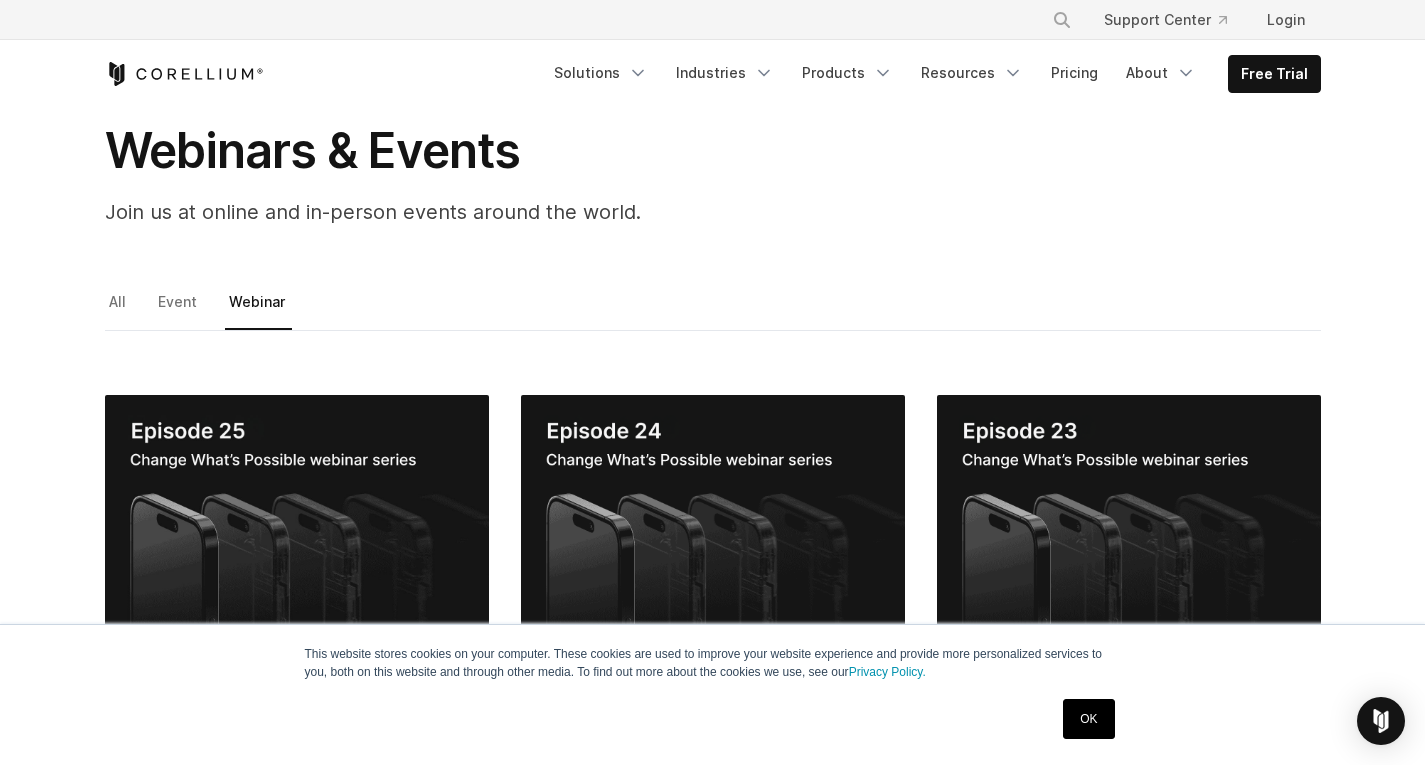 scroll, scrollTop: 100, scrollLeft: 0, axis: vertical 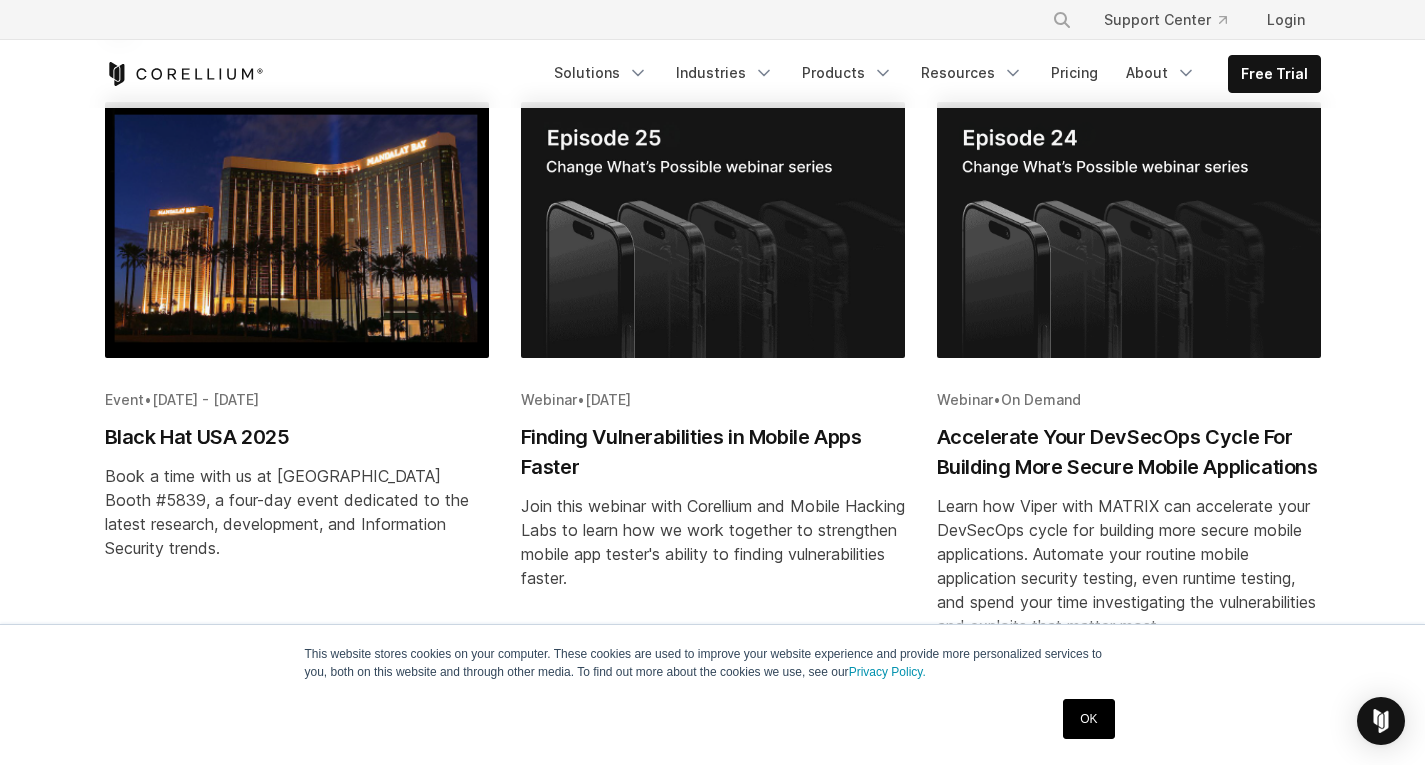 click at bounding box center (297, 230) 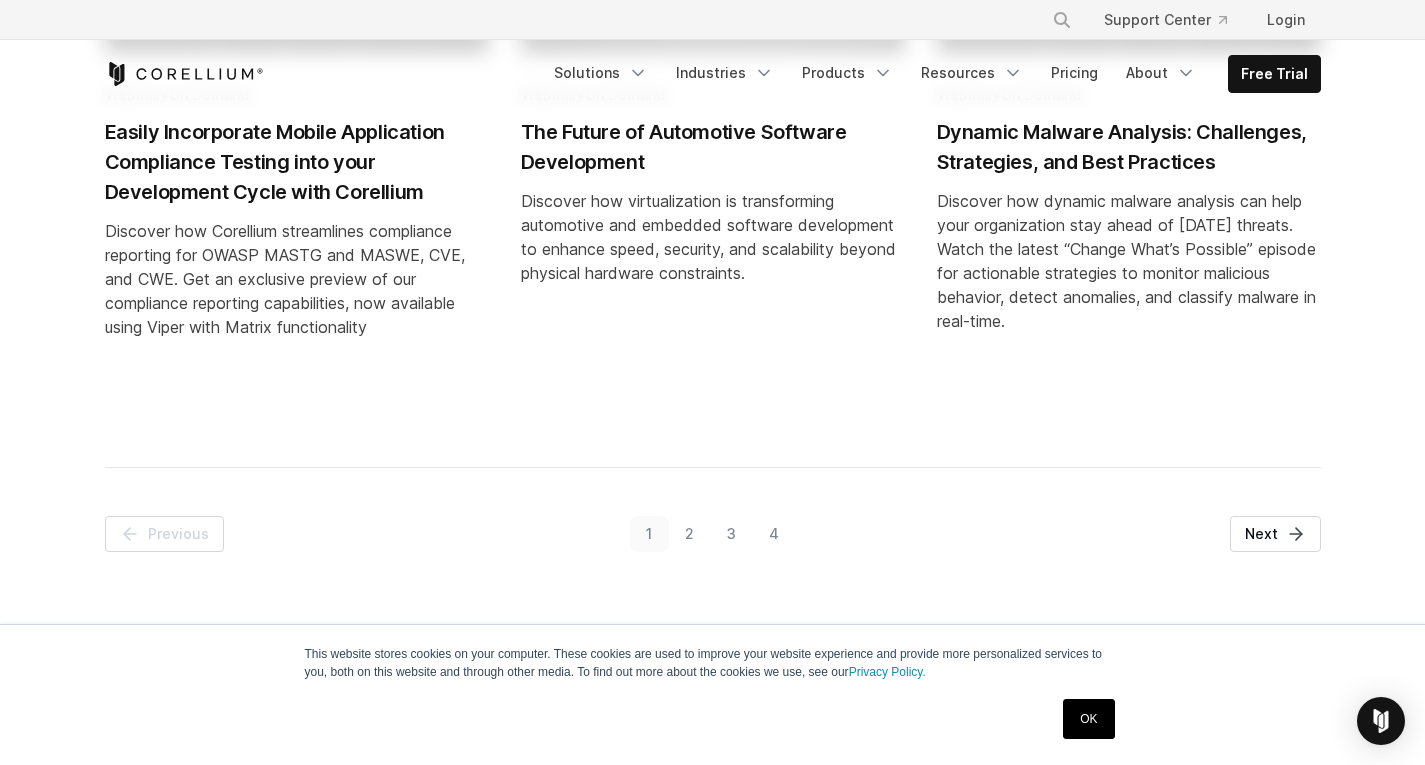 scroll, scrollTop: 1700, scrollLeft: 0, axis: vertical 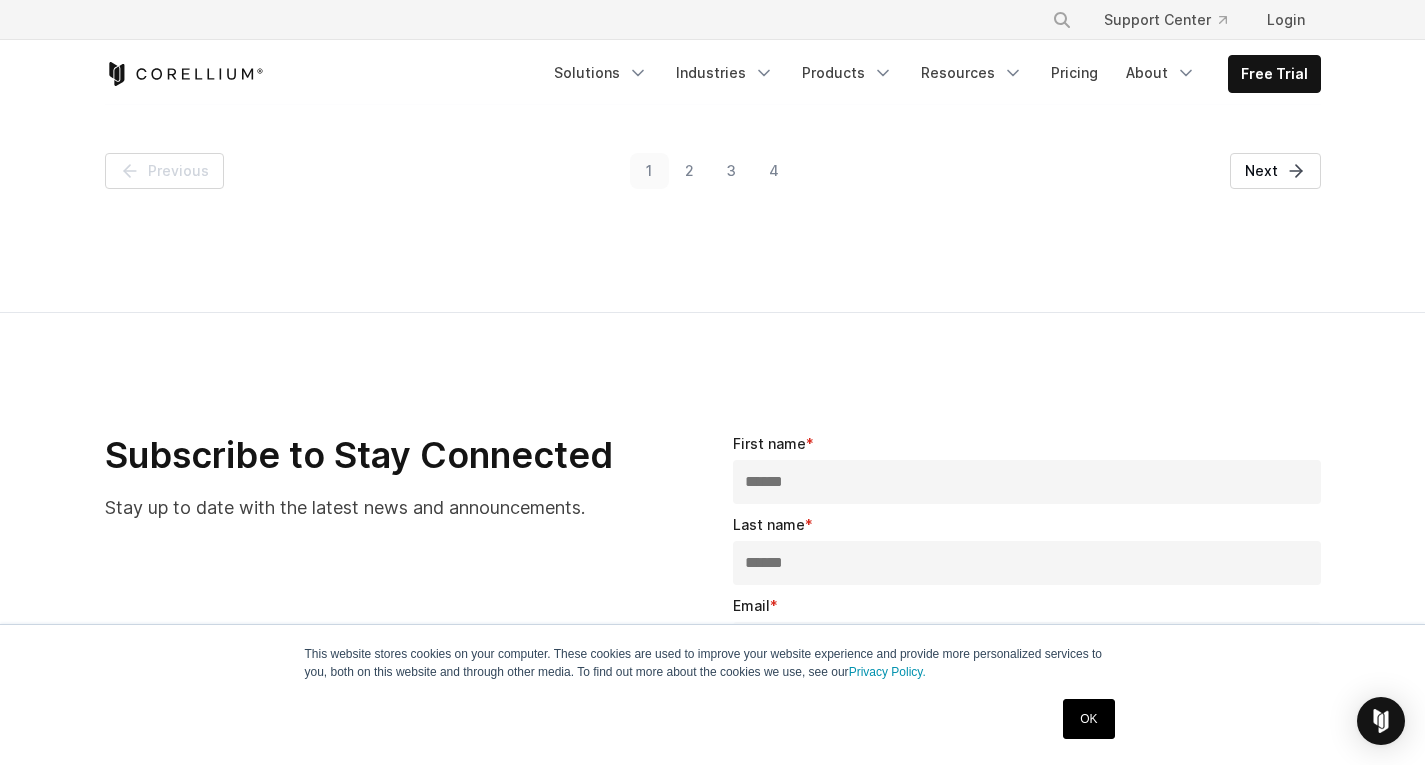 click on "2" at bounding box center (690, 171) 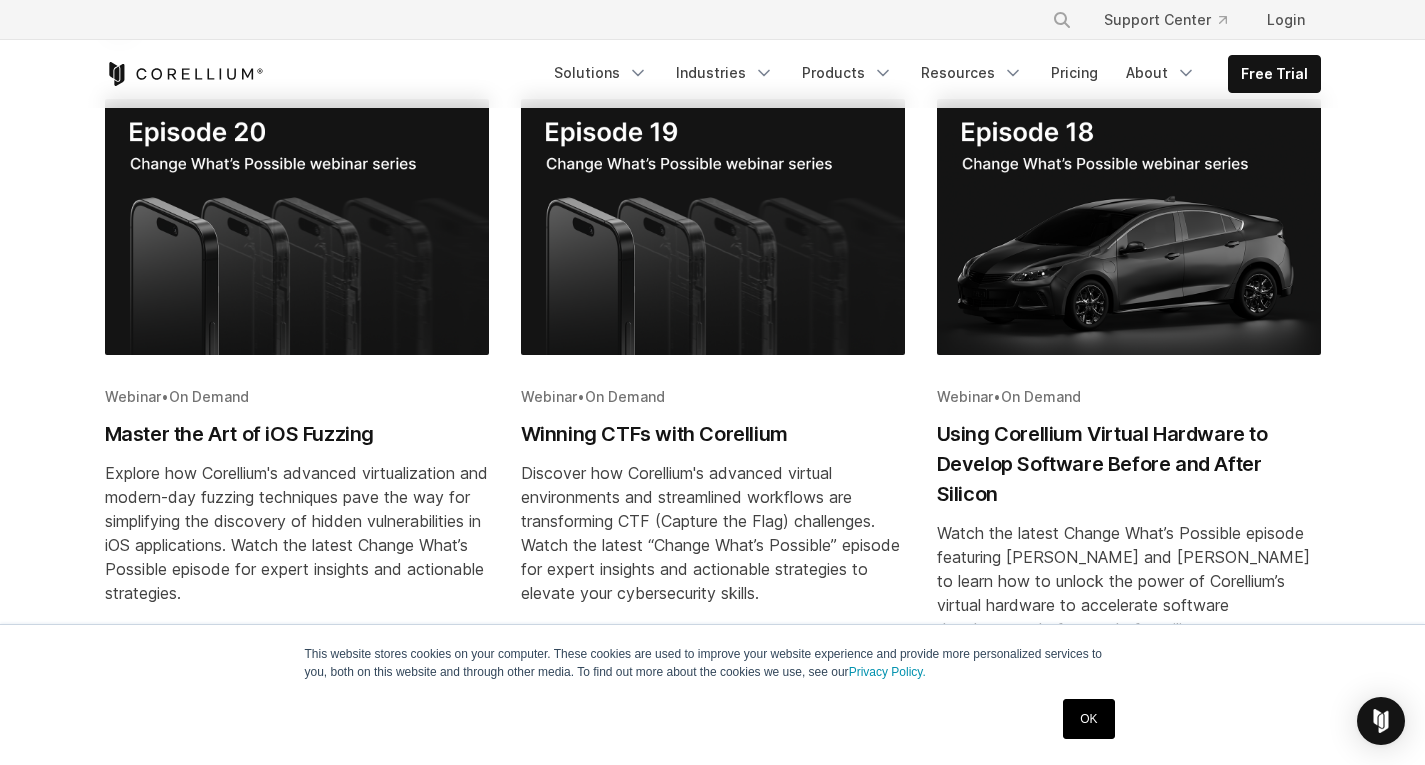 scroll, scrollTop: 450, scrollLeft: 0, axis: vertical 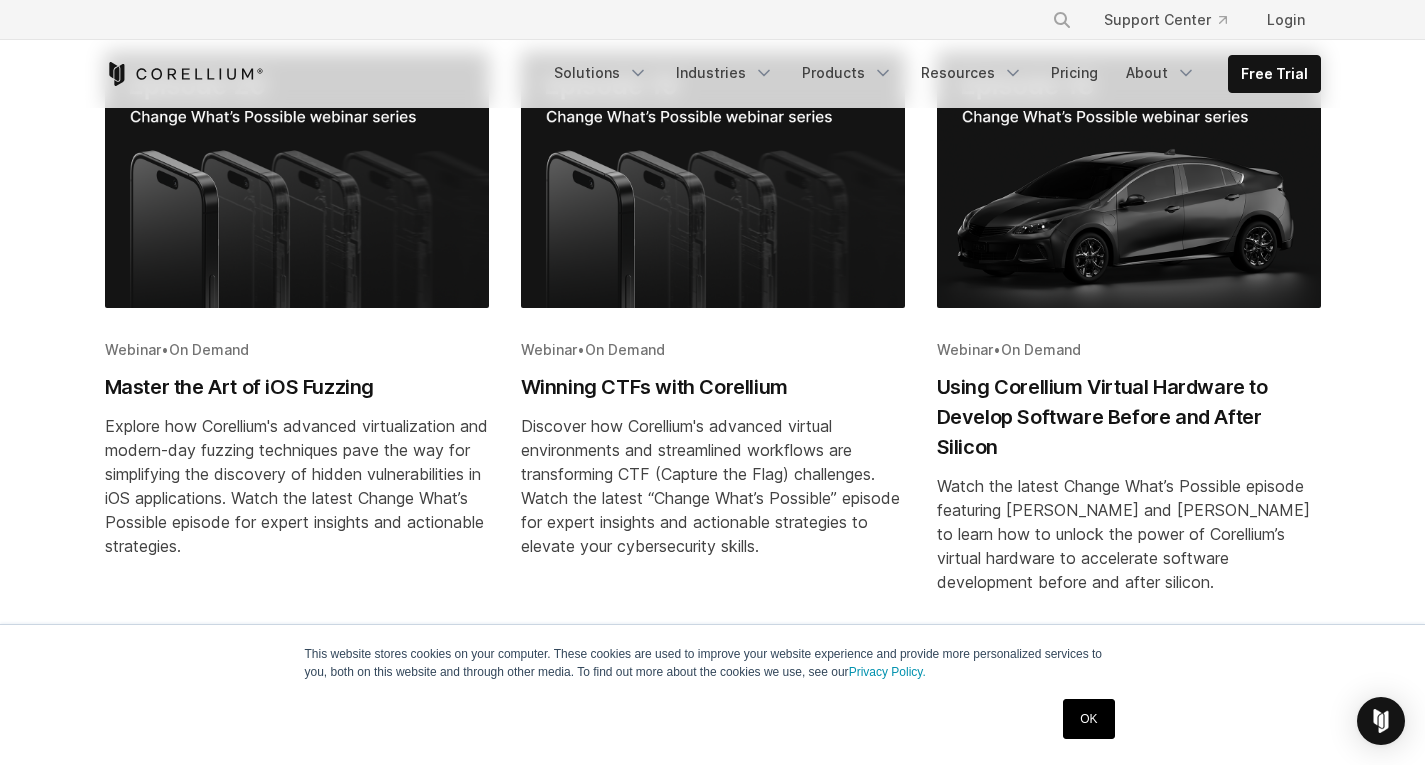 click at bounding box center (297, 180) 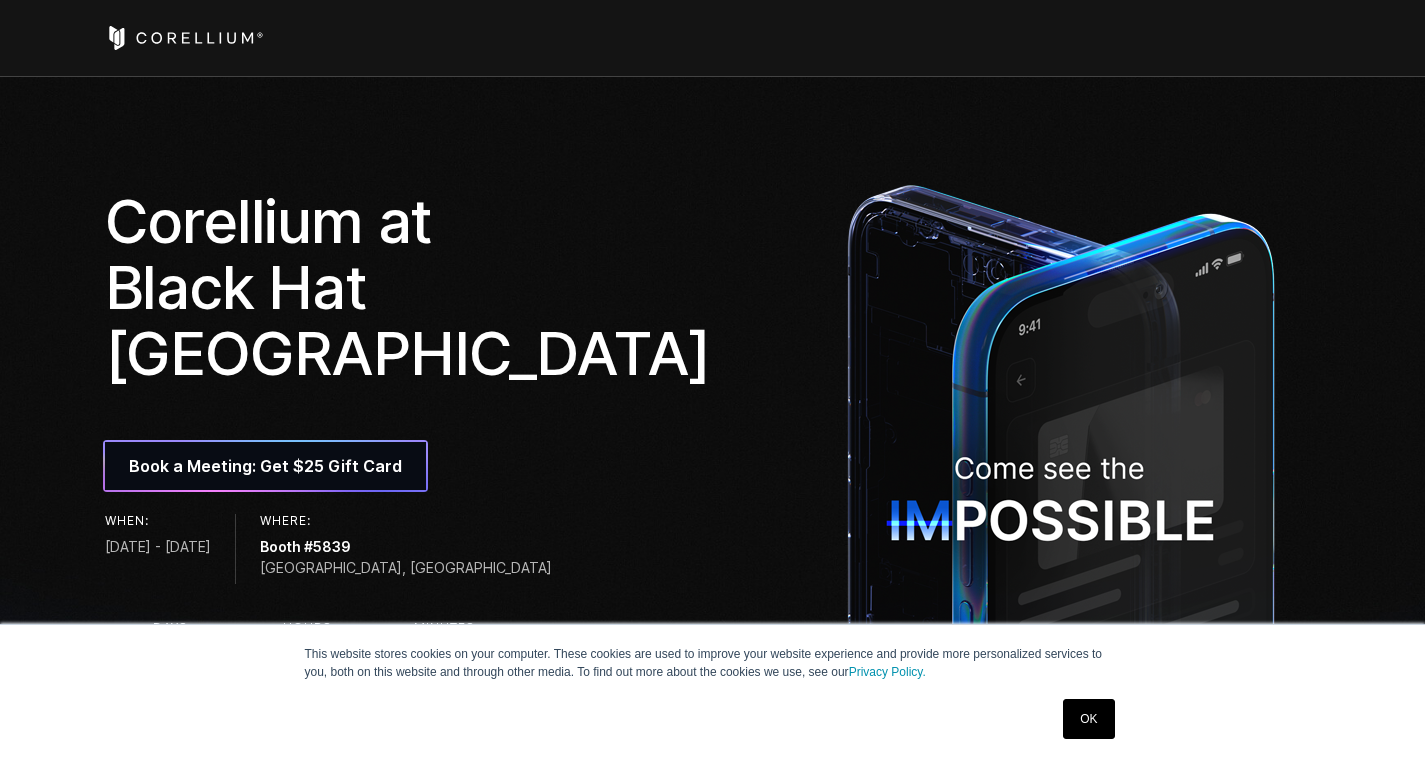 scroll, scrollTop: 0, scrollLeft: 0, axis: both 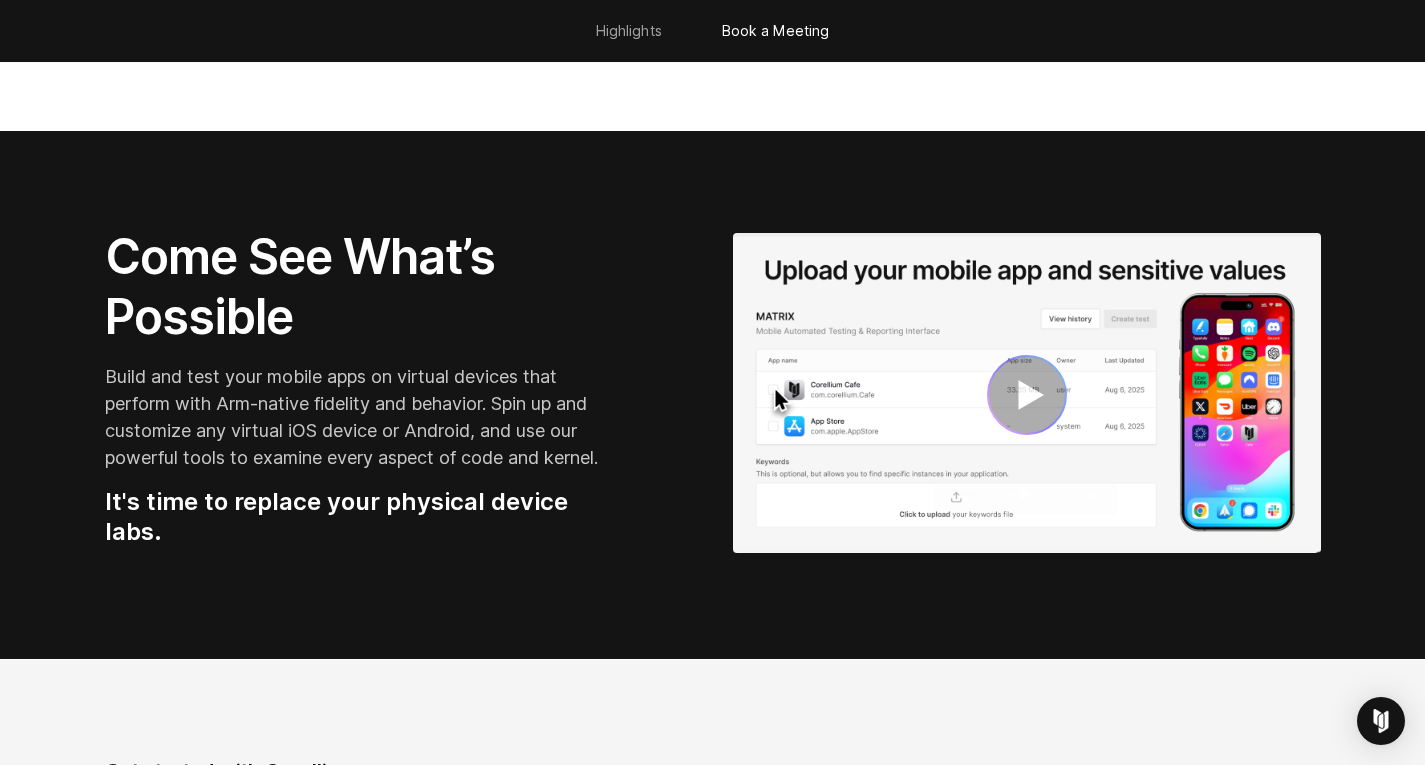 click at bounding box center [1027, 395] 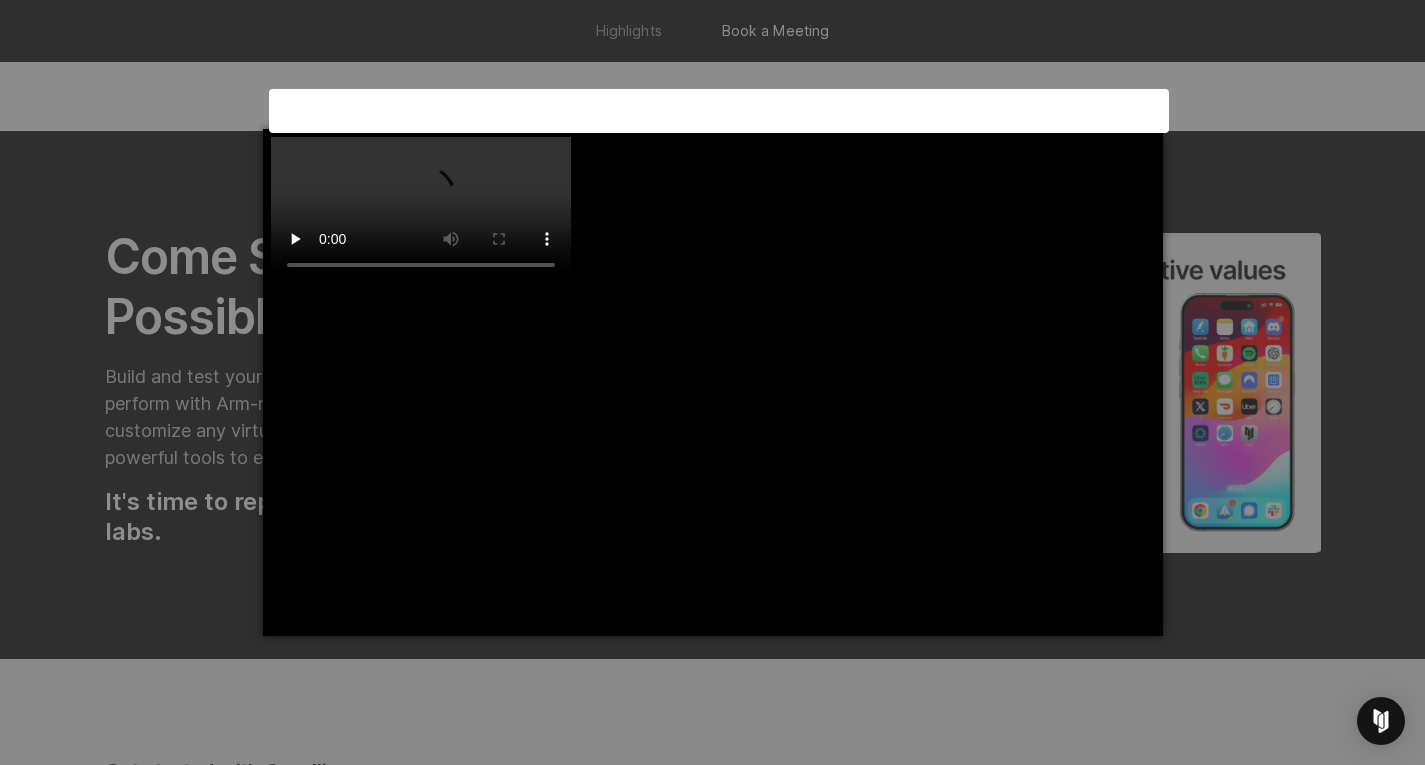 scroll, scrollTop: 0, scrollLeft: 0, axis: both 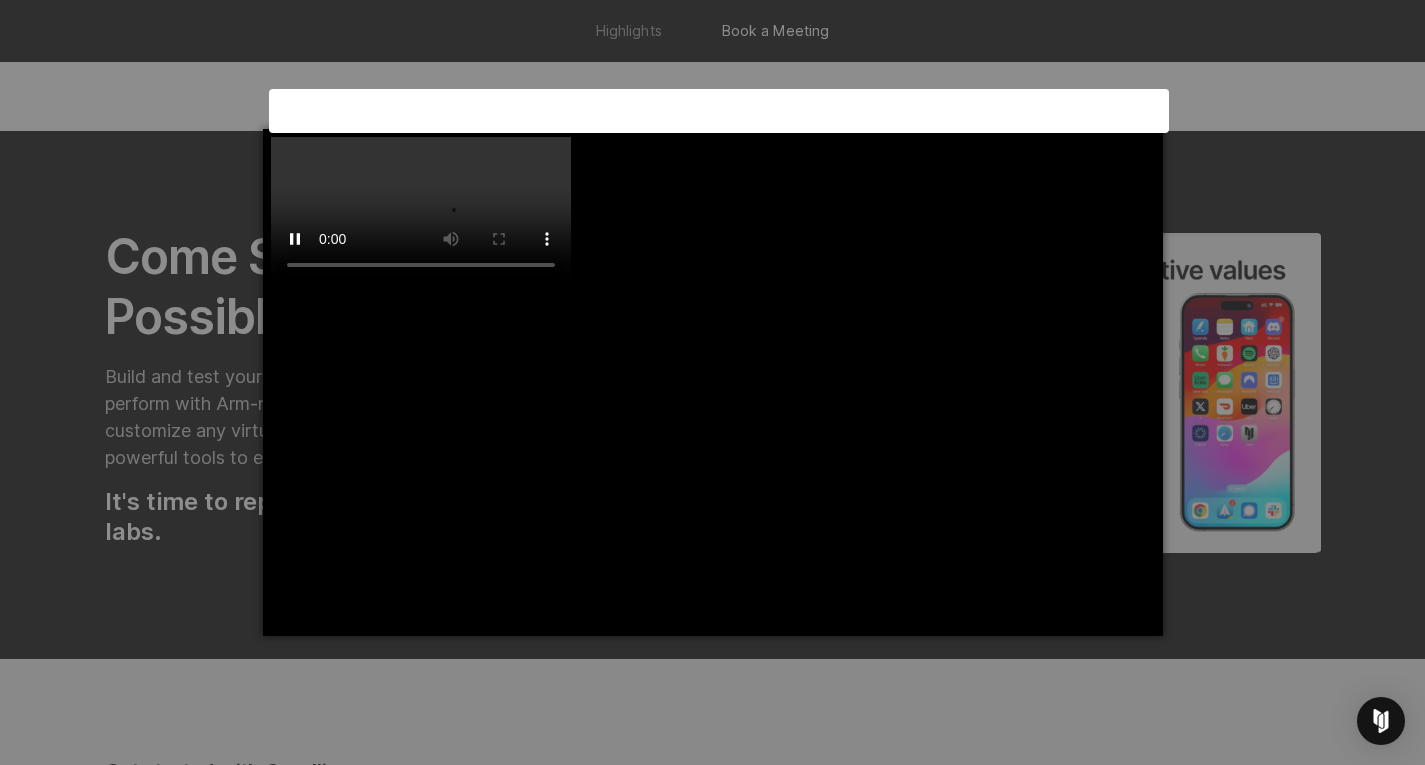 drag, startPoint x: 805, startPoint y: 510, endPoint x: 732, endPoint y: 514, distance: 73.109505 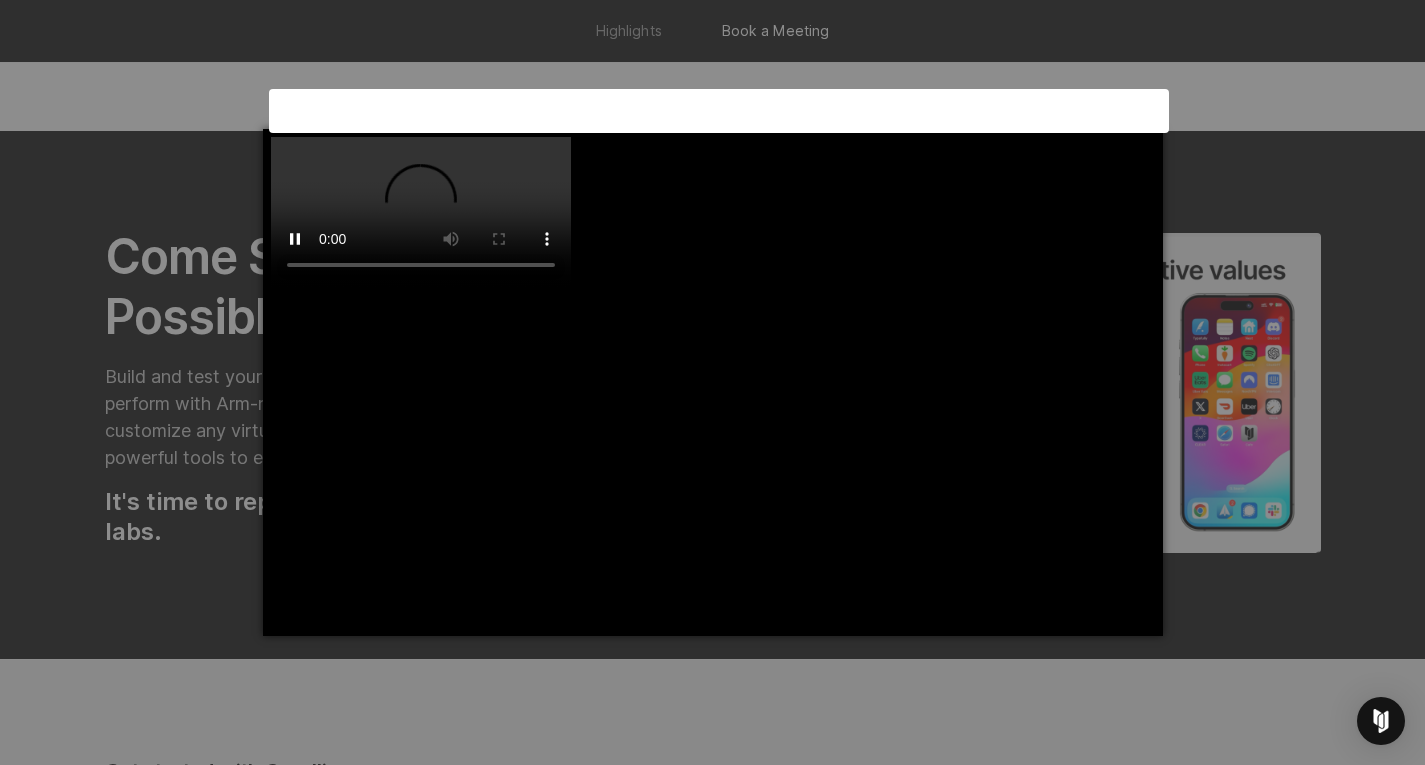 click at bounding box center [420, 212] 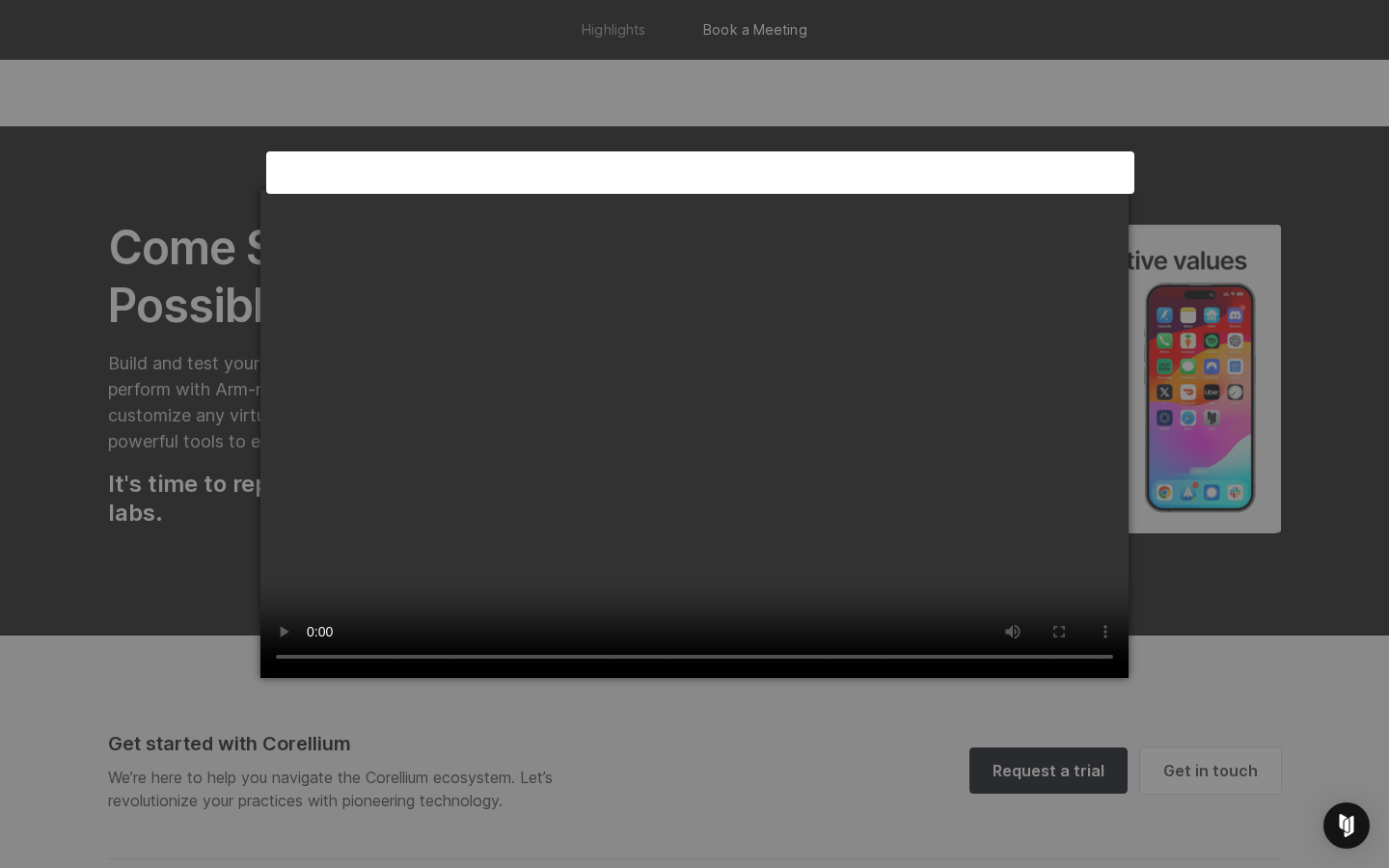 type 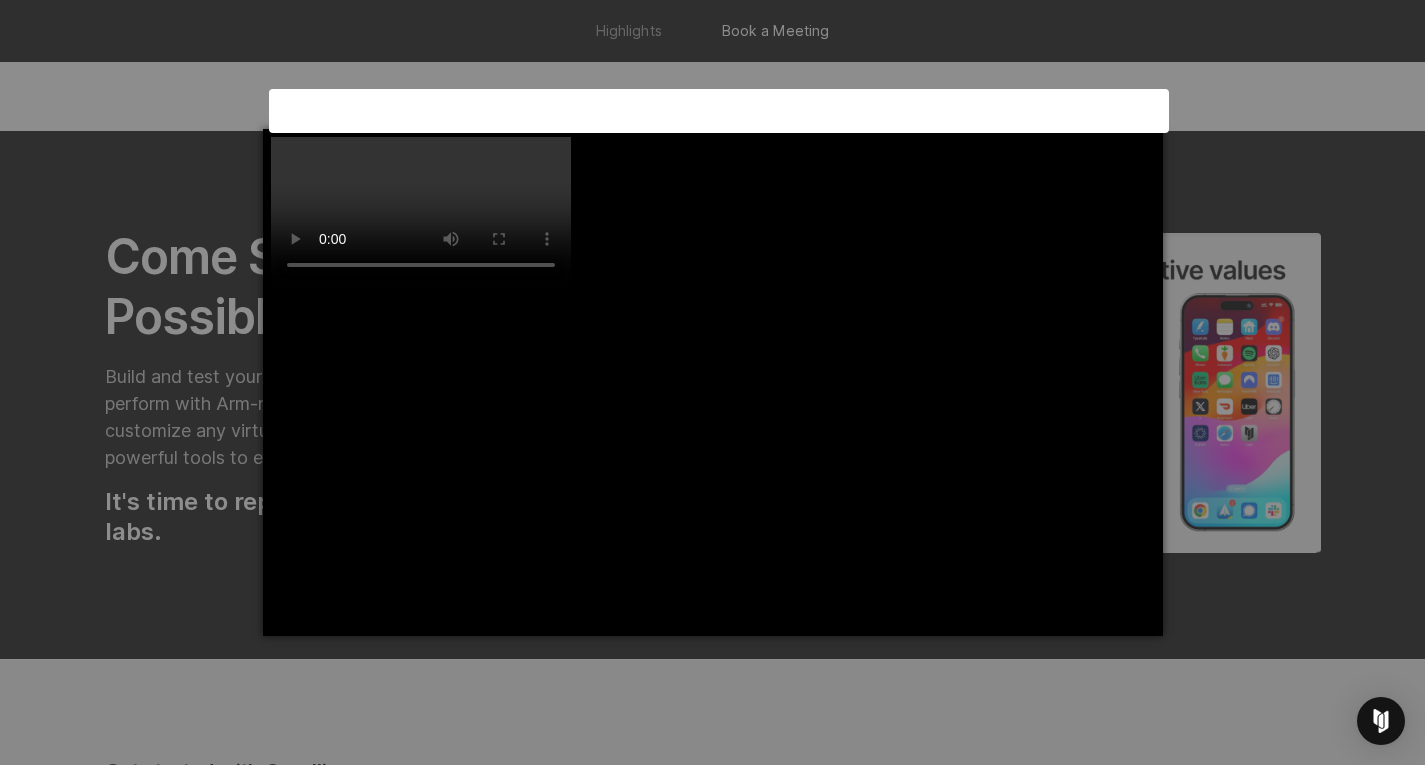 click on "×" at bounding box center [712, 382] 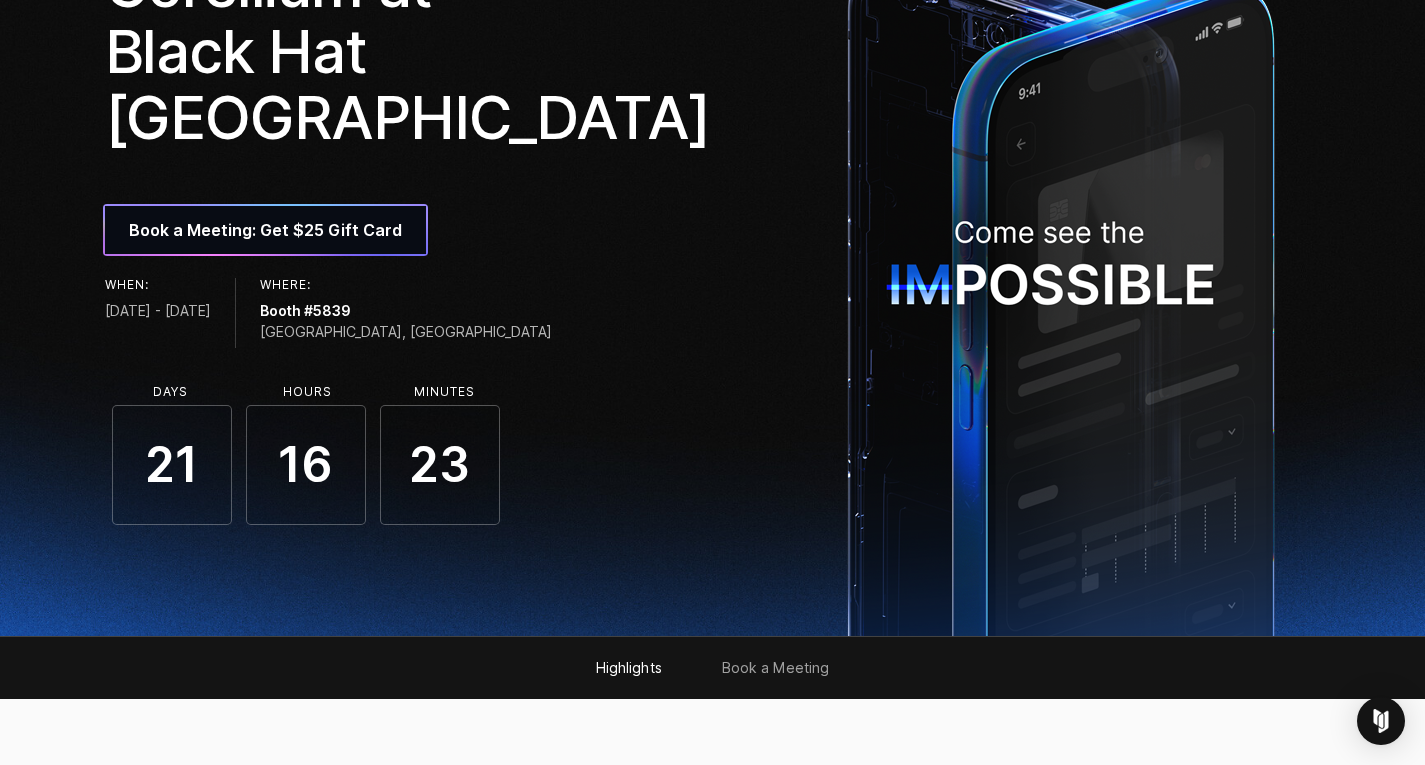 scroll, scrollTop: 0, scrollLeft: 0, axis: both 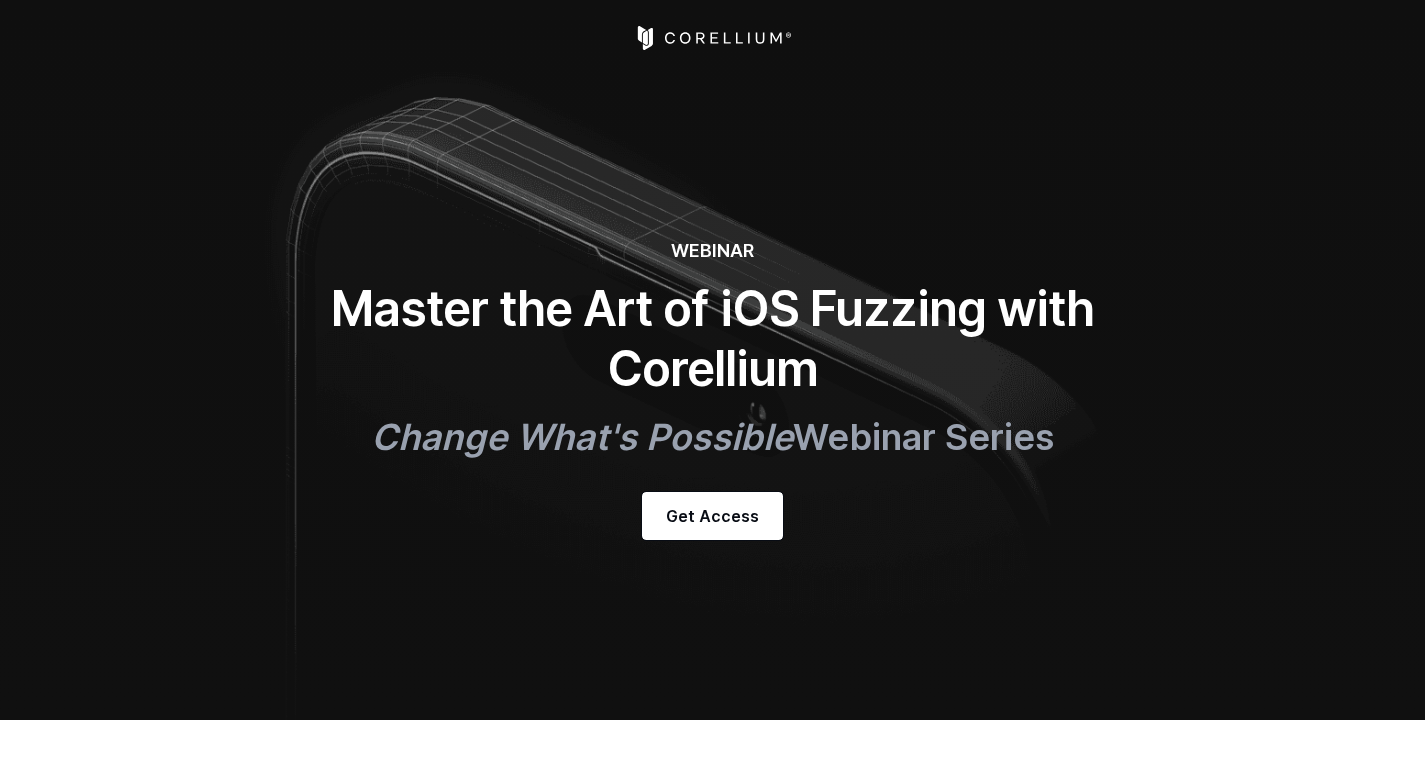 select on "*****" 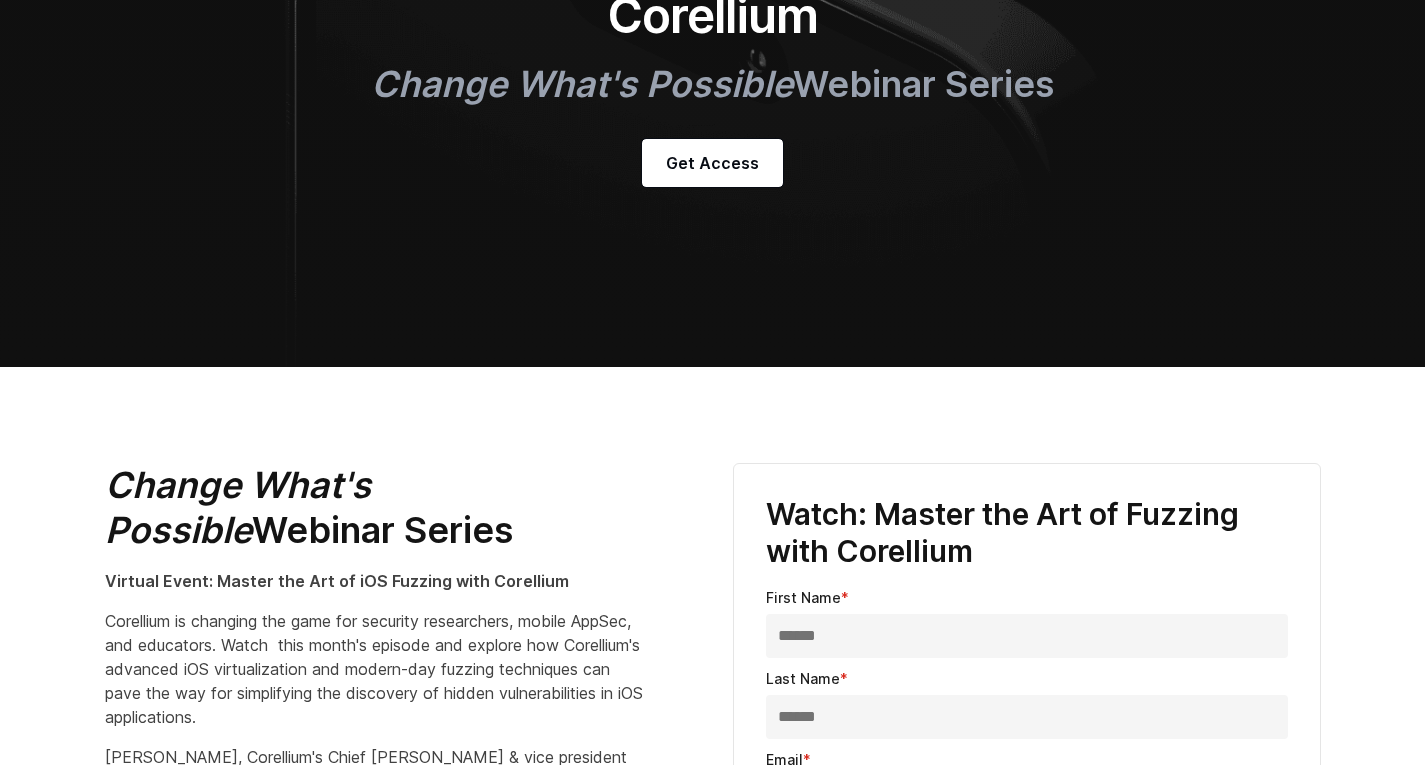 scroll, scrollTop: 0, scrollLeft: 0, axis: both 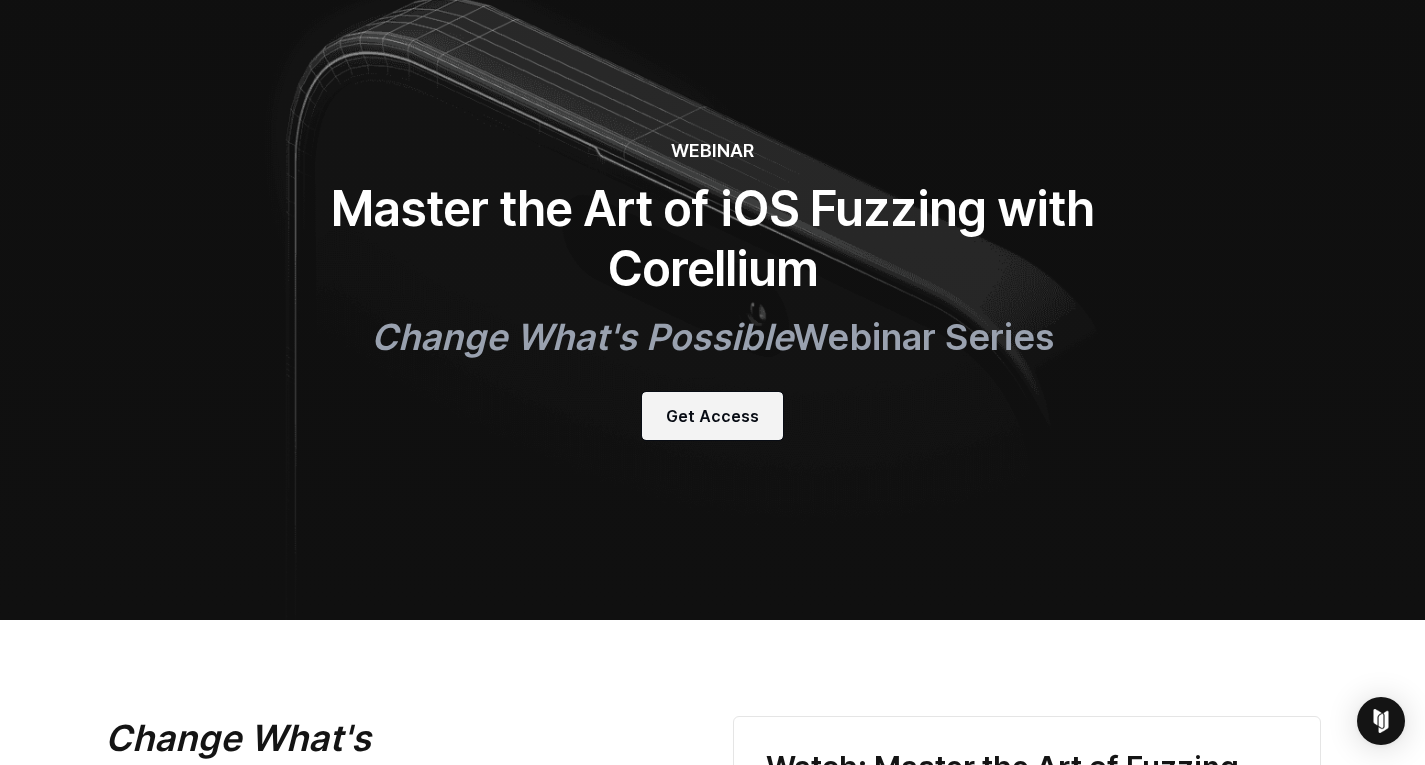 click on "Get Access" at bounding box center (712, 416) 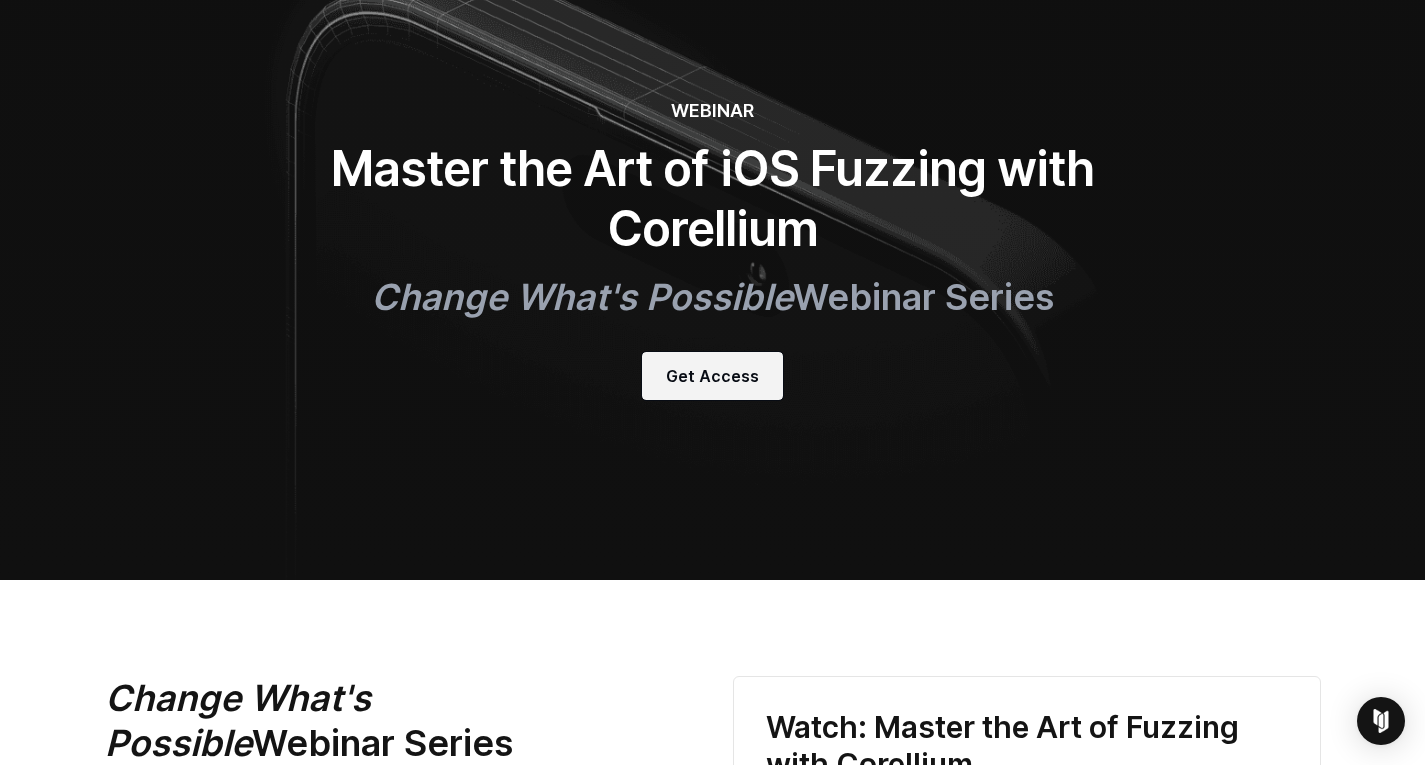 scroll, scrollTop: 0, scrollLeft: 0, axis: both 